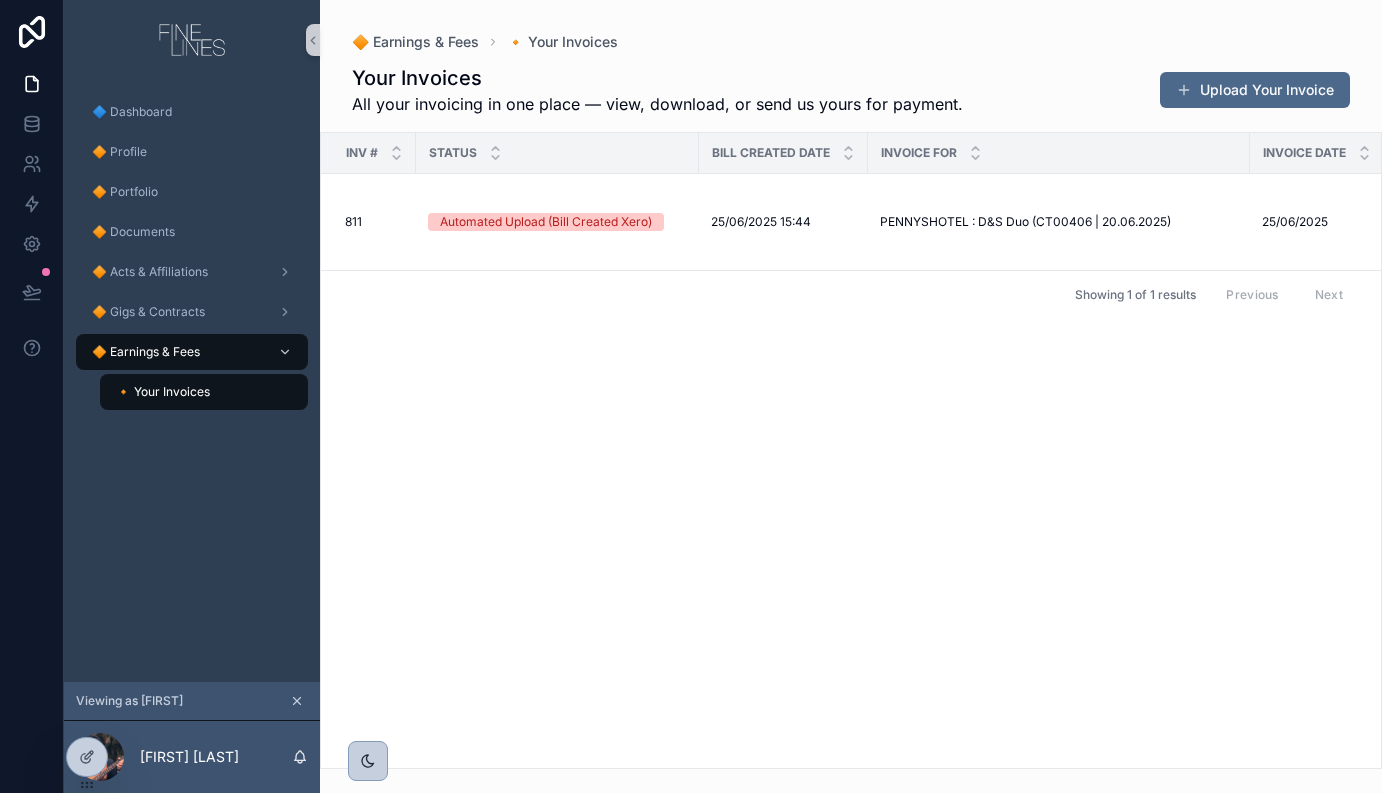 scroll, scrollTop: 0, scrollLeft: 0, axis: both 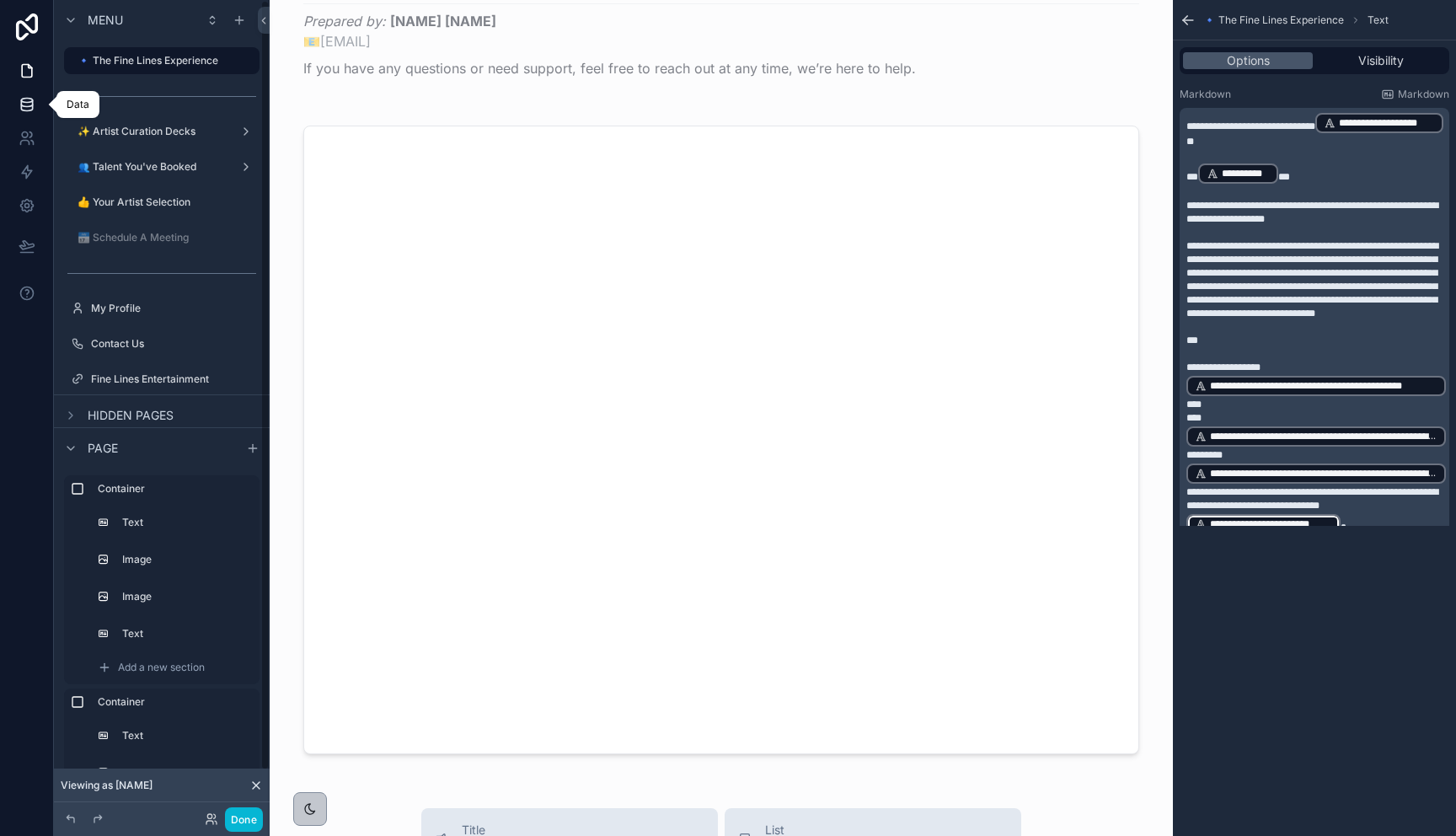 click 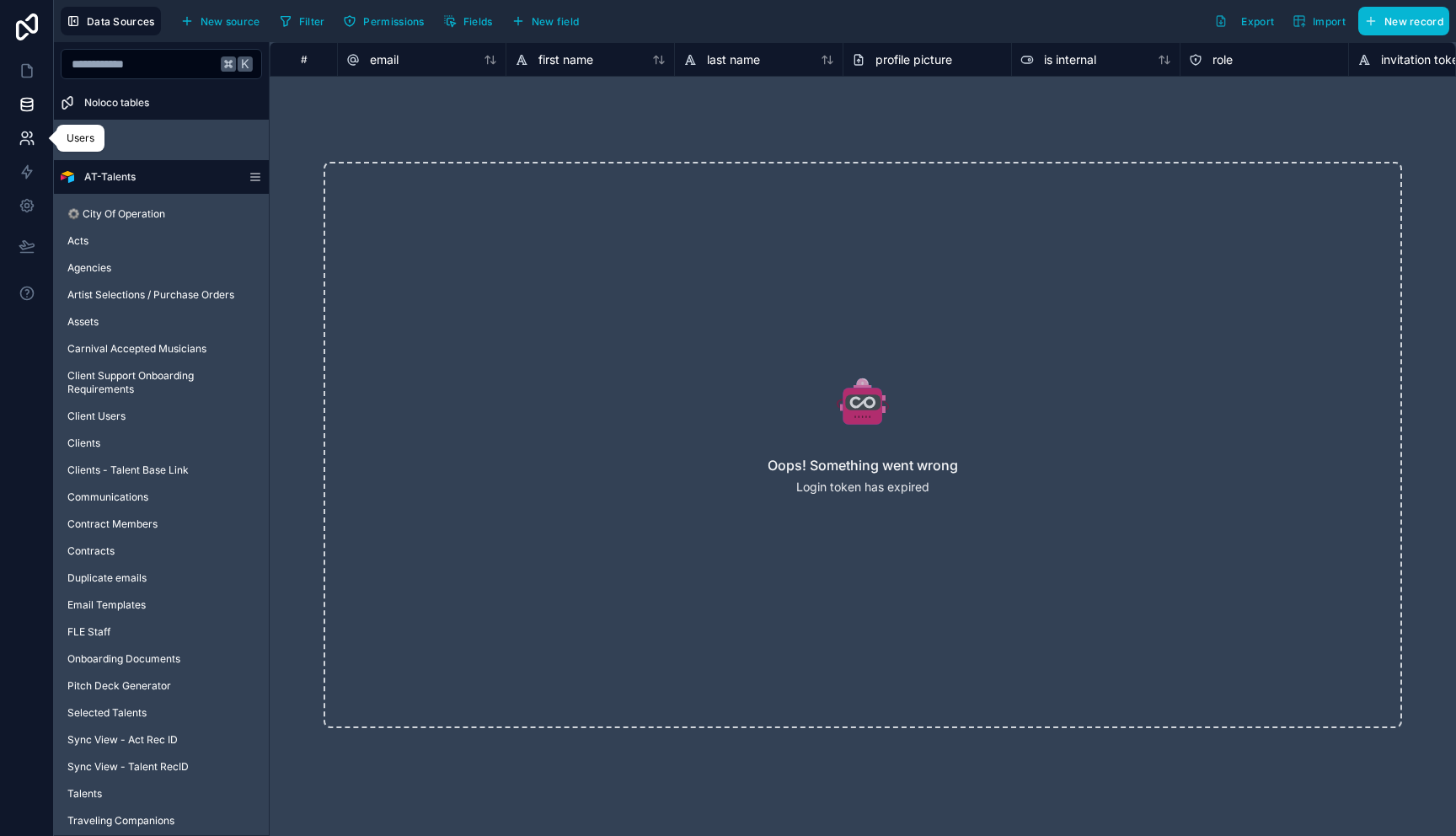 click 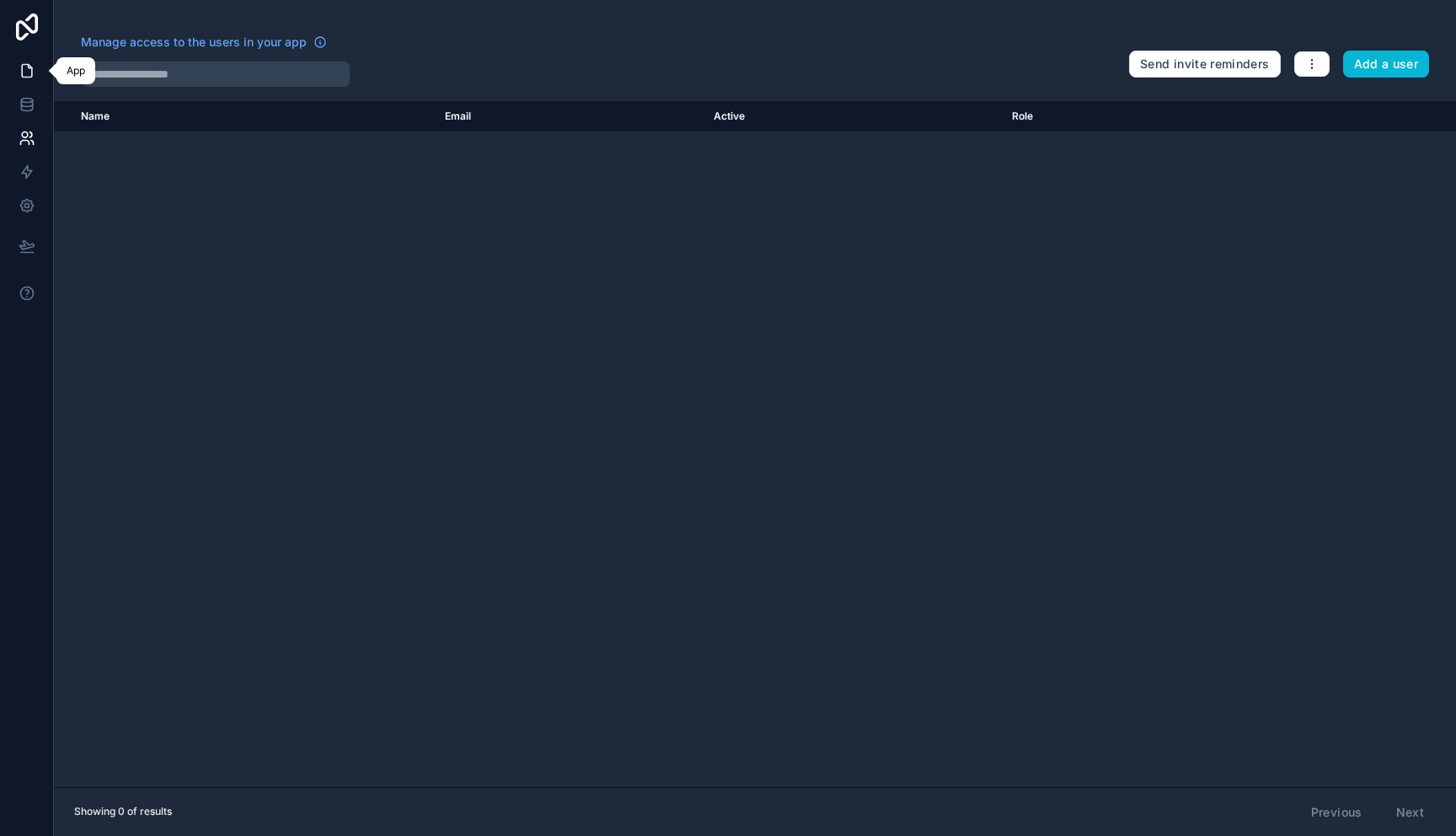 click 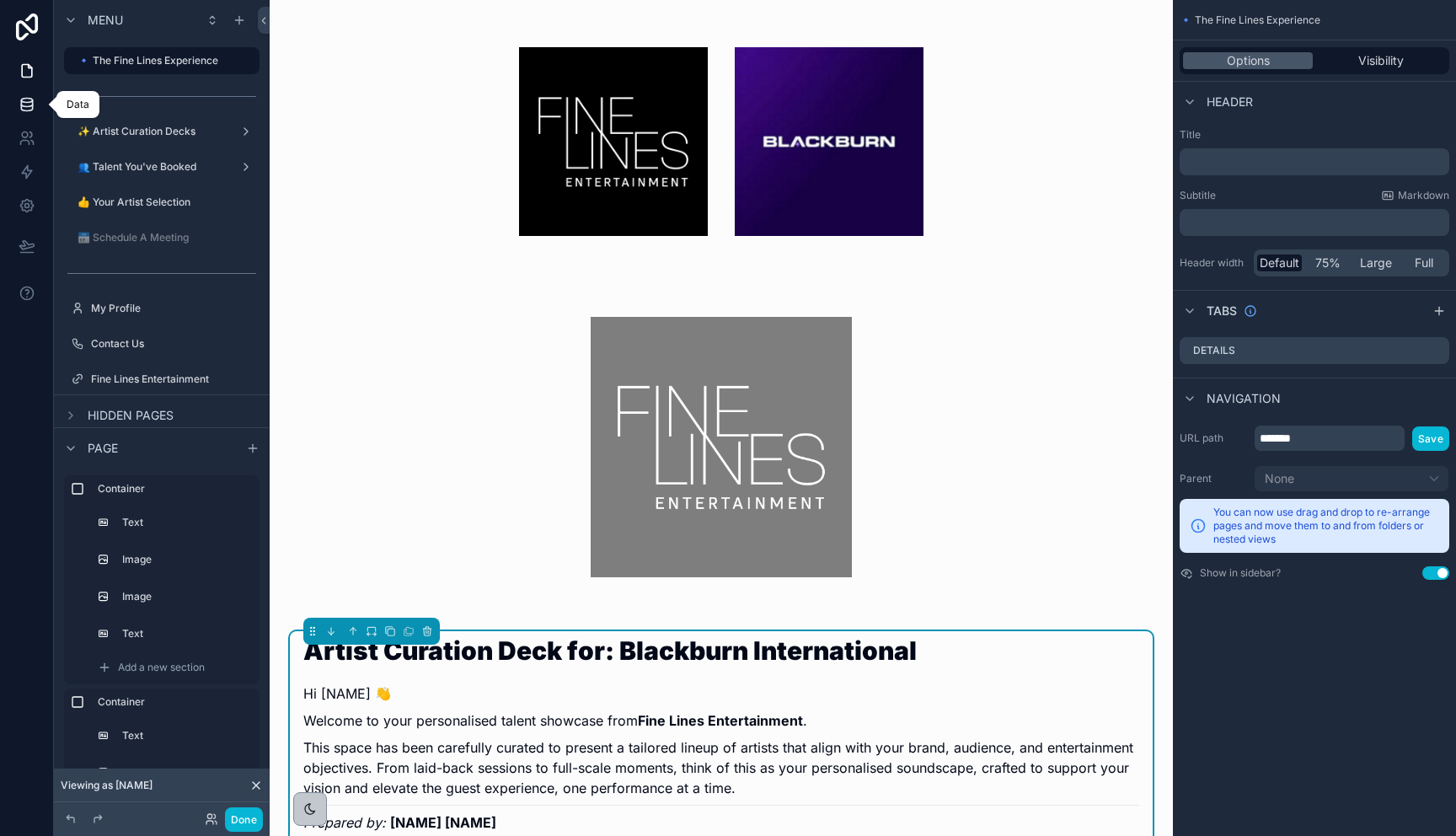 click 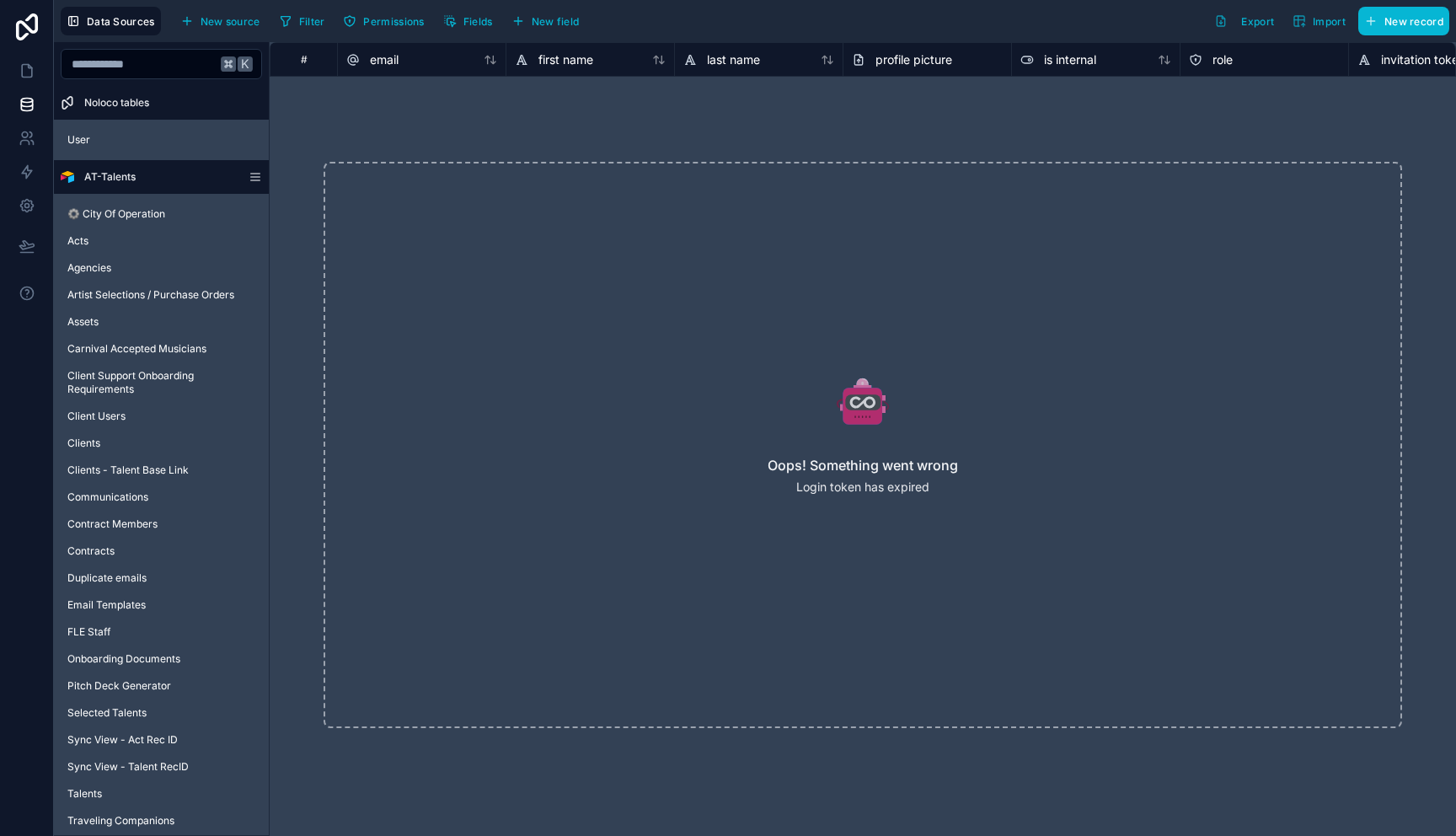 click on "Login token has expired" at bounding box center (863, 487) 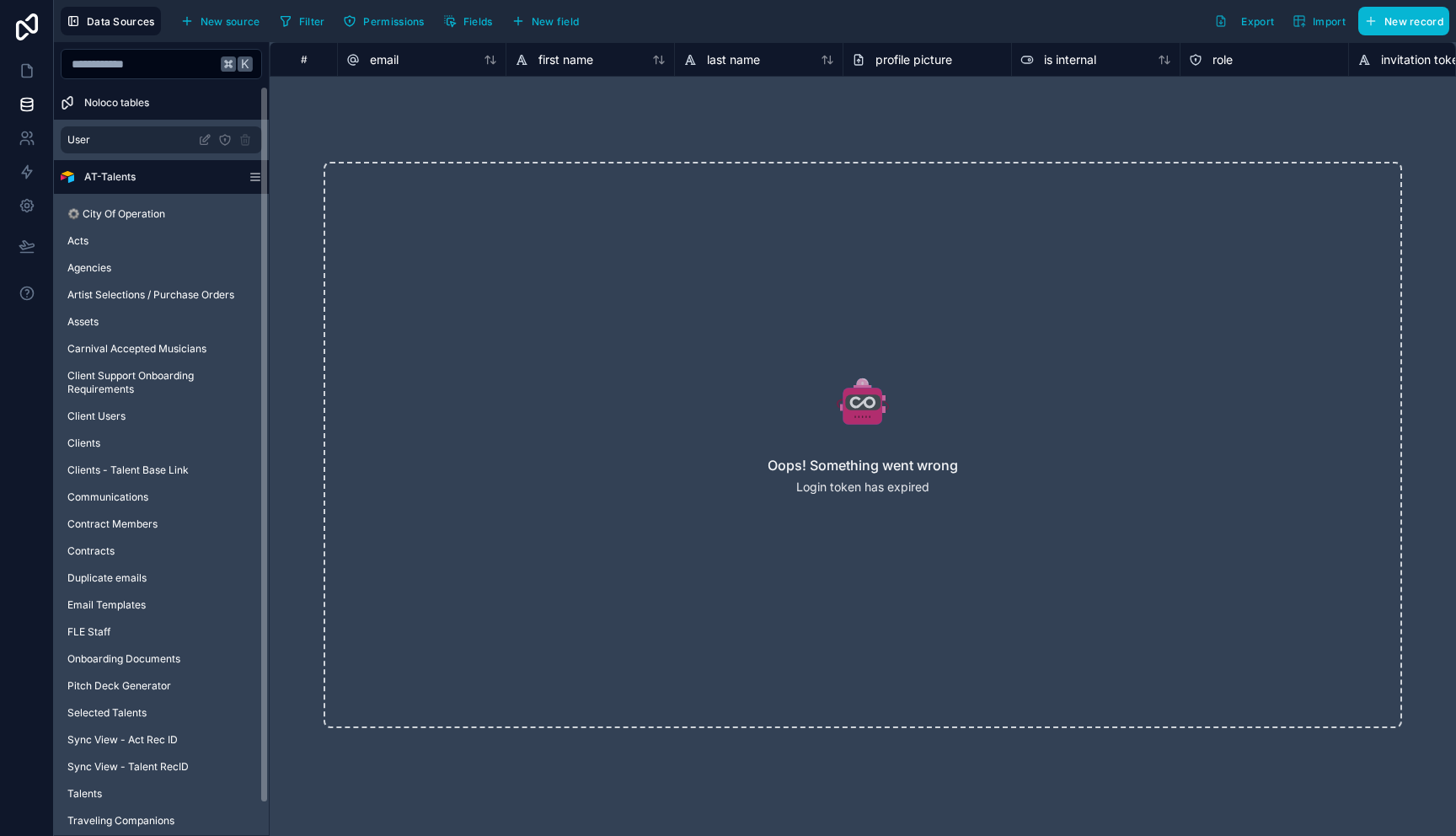 click on "User" at bounding box center [78, 140] 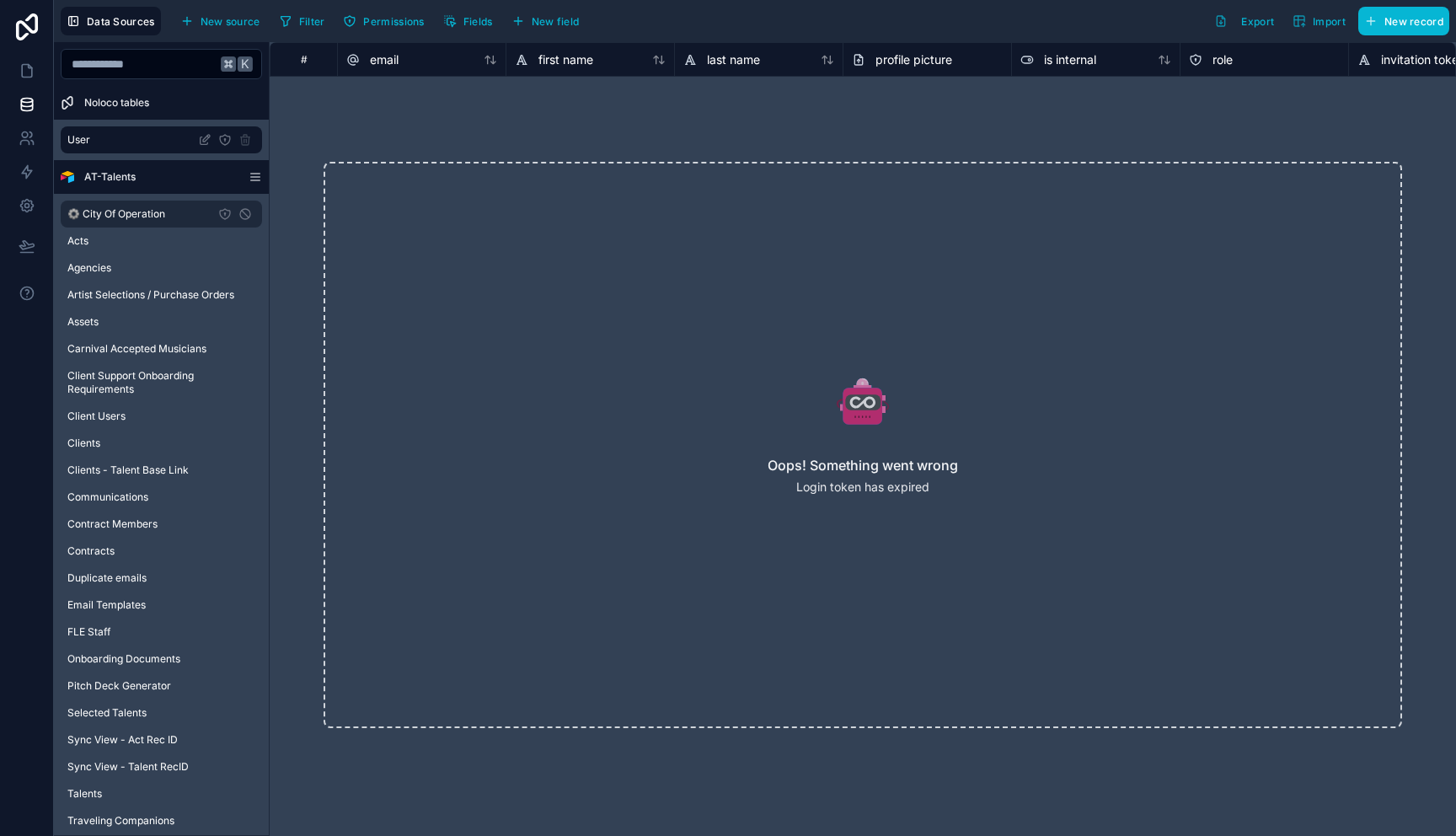 click on "⚙️ City Of Operation" at bounding box center [116, 214] 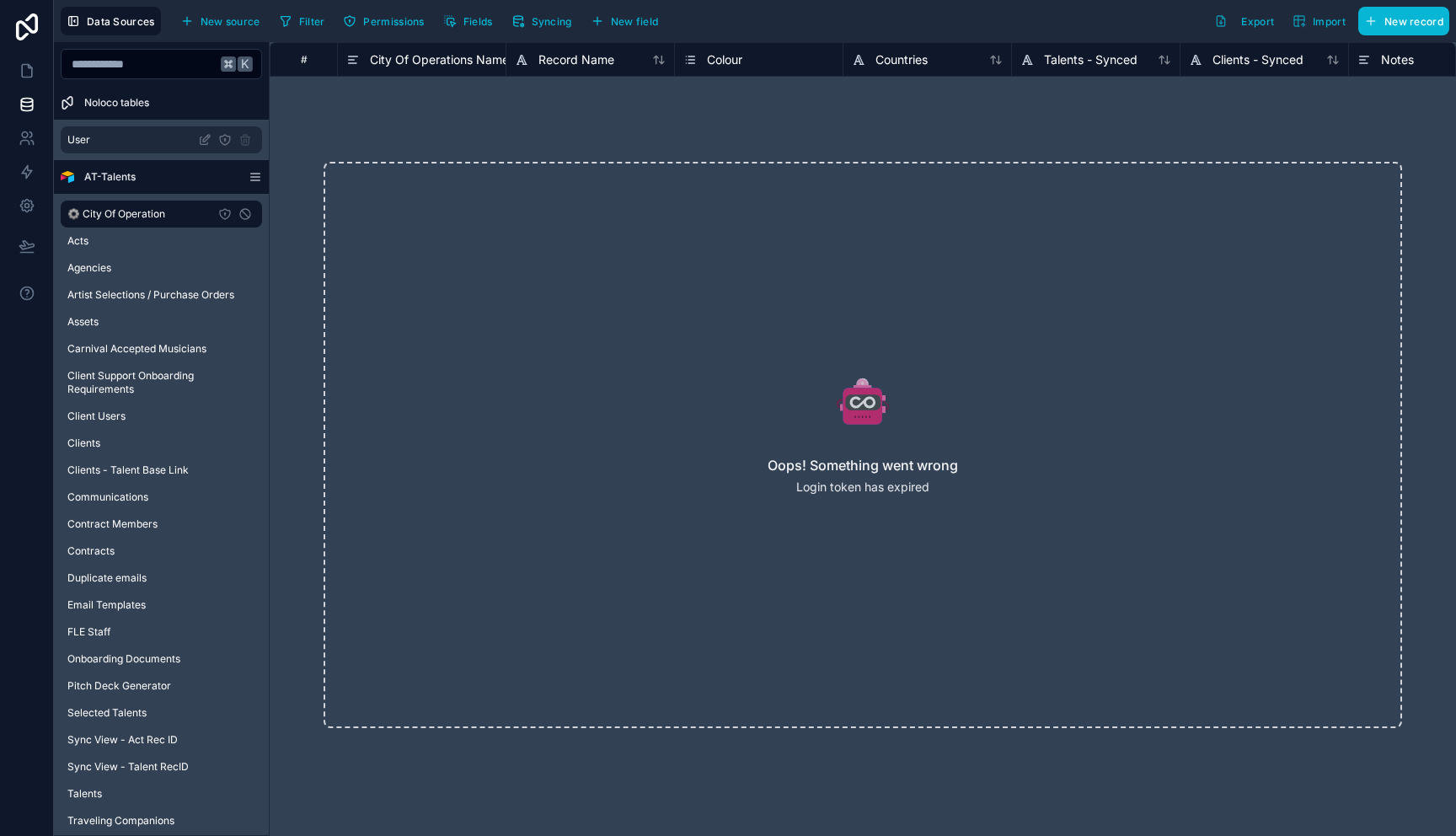 click on "User" at bounding box center [161, 140] 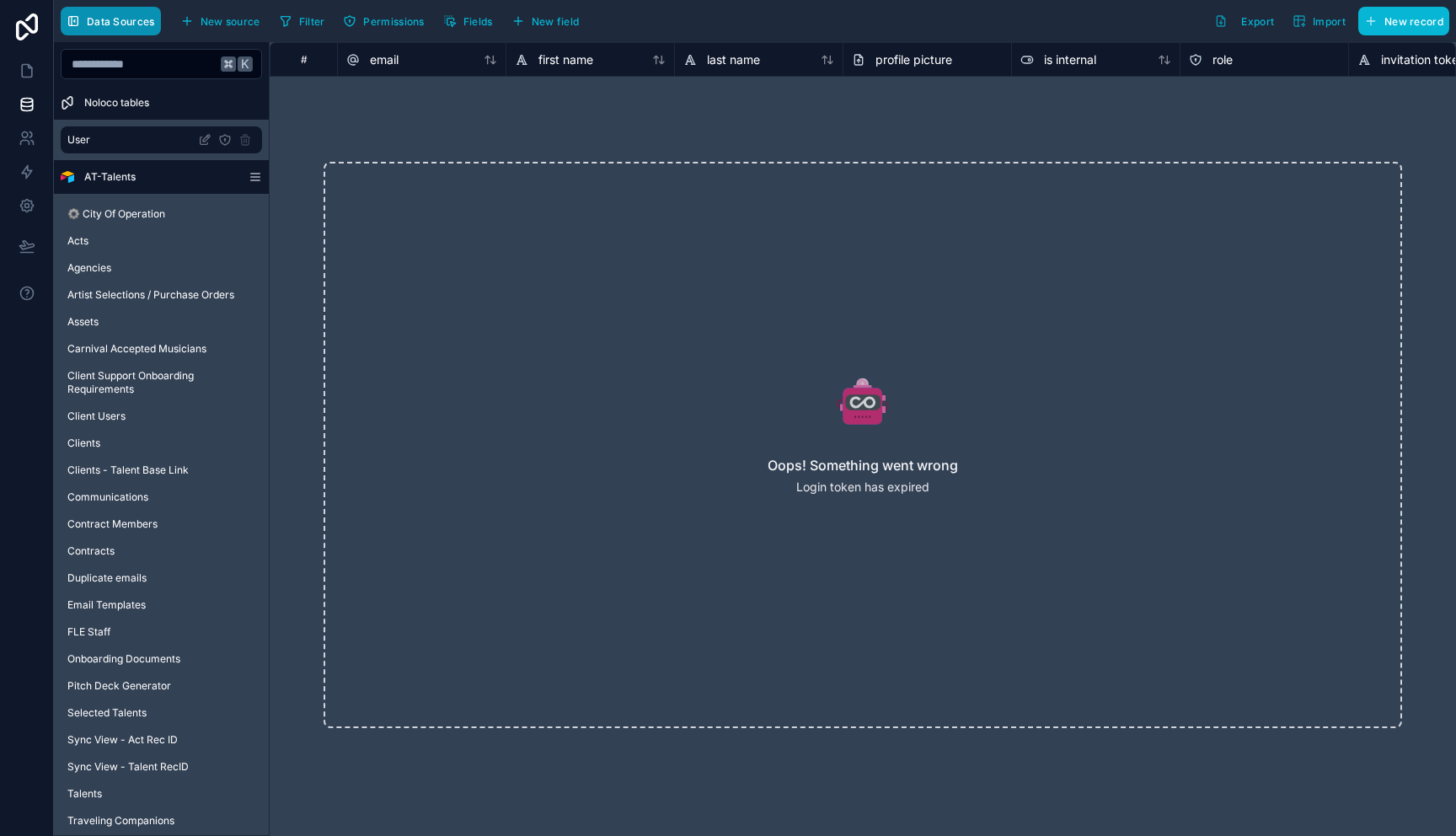 click on "Data Sources" at bounding box center (120, 21) 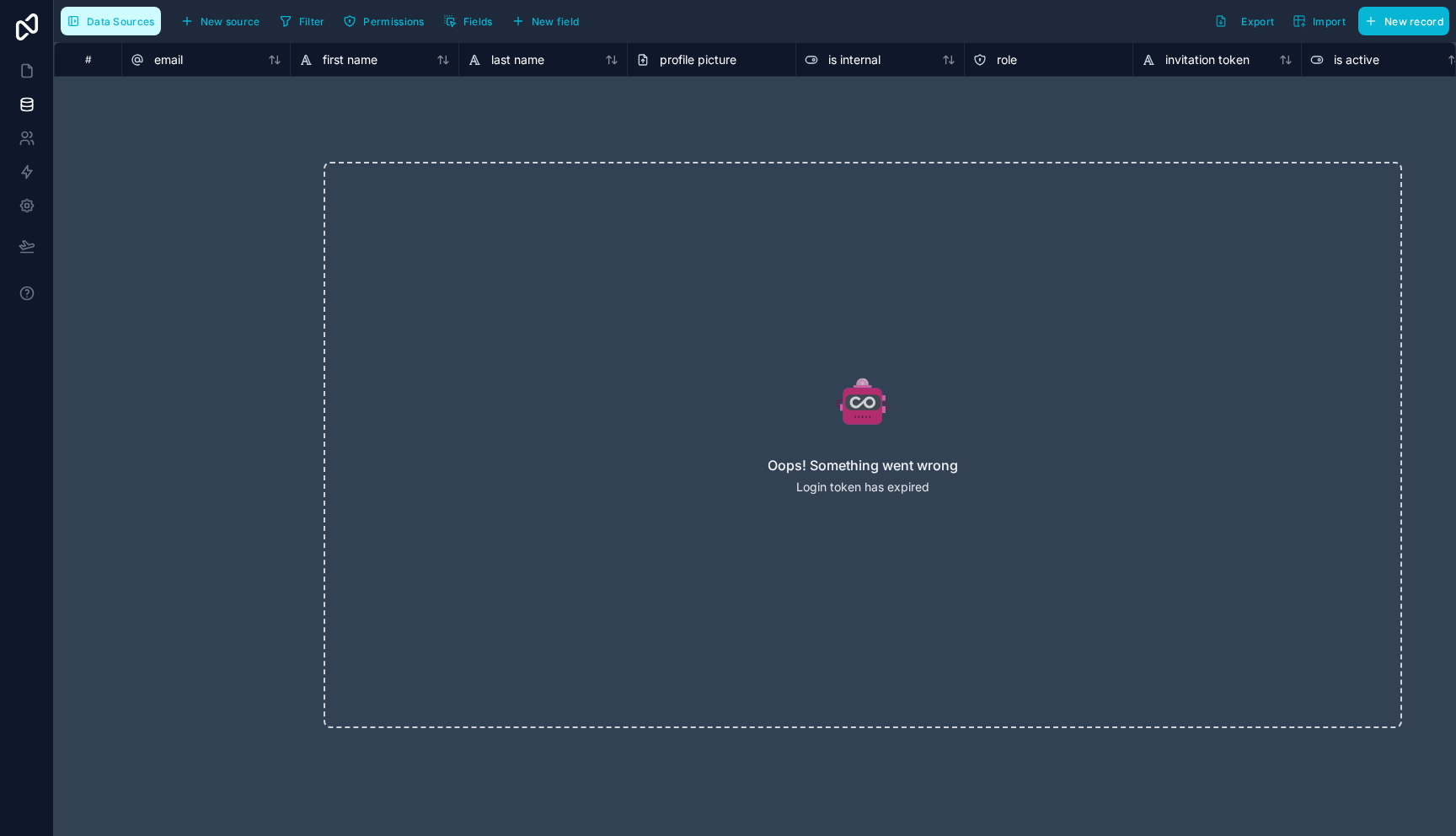 click on "Data Sources" at bounding box center (120, 21) 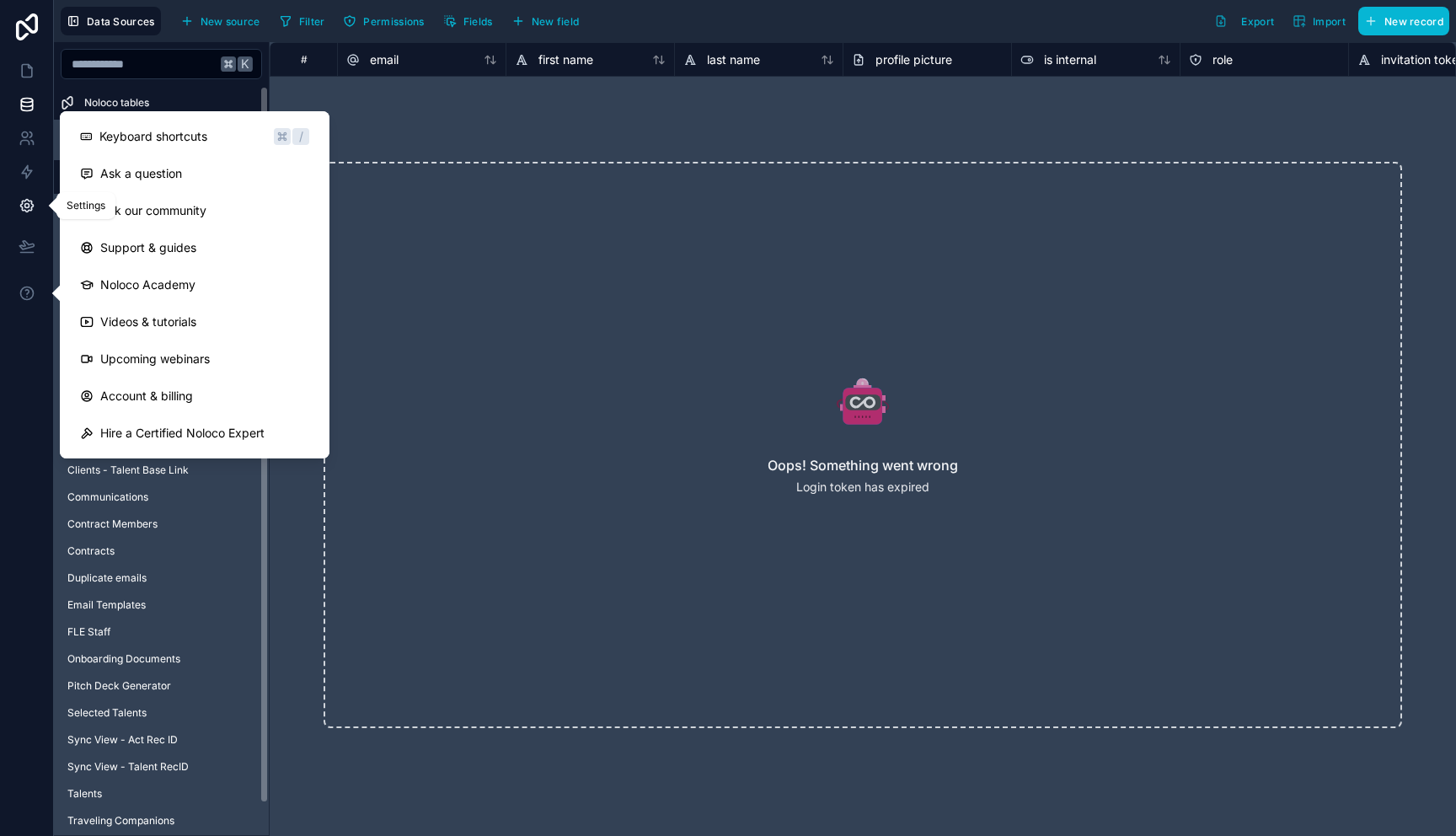 click 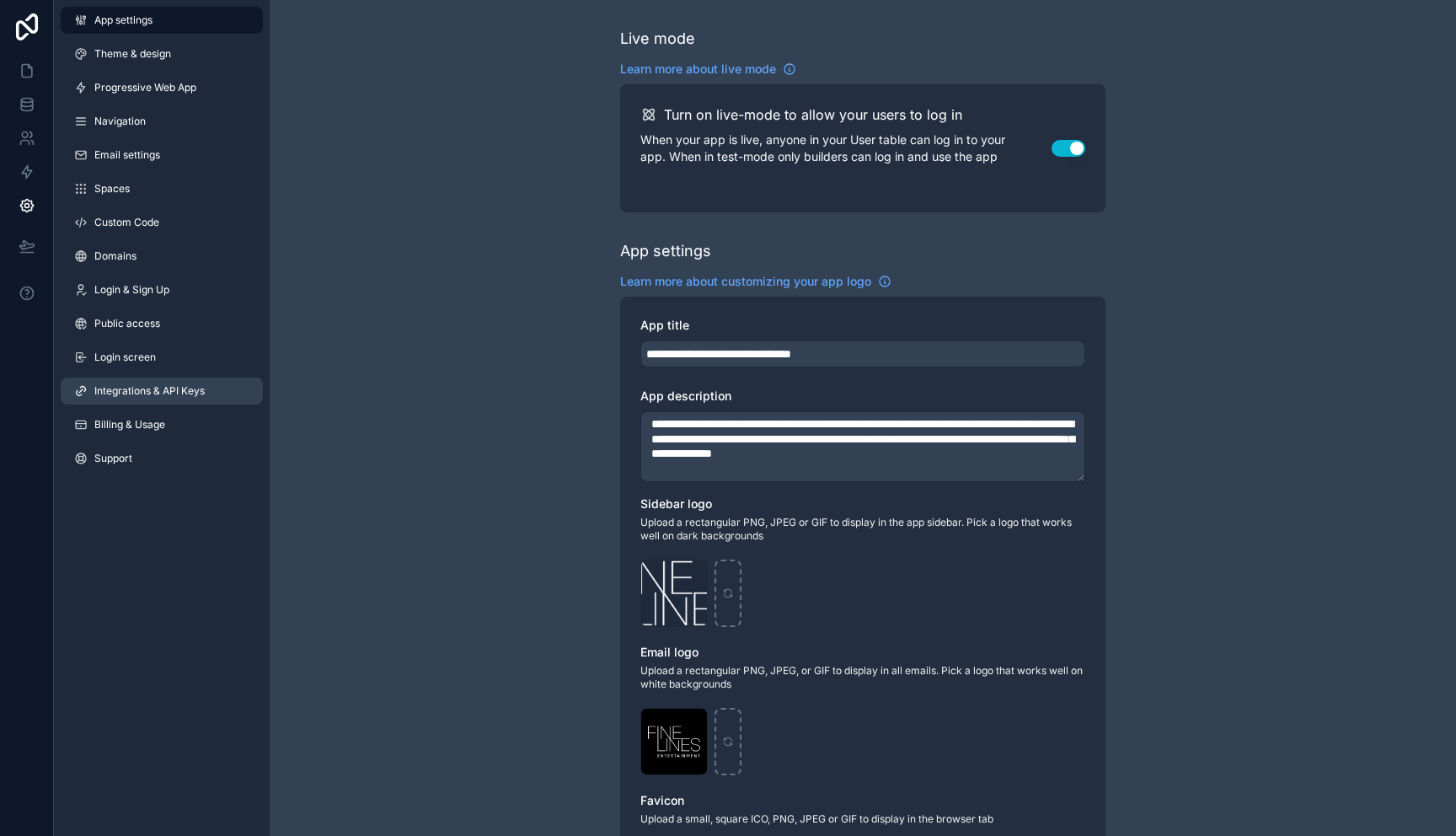 click on "Integrations & API Keys" at bounding box center [149, 391] 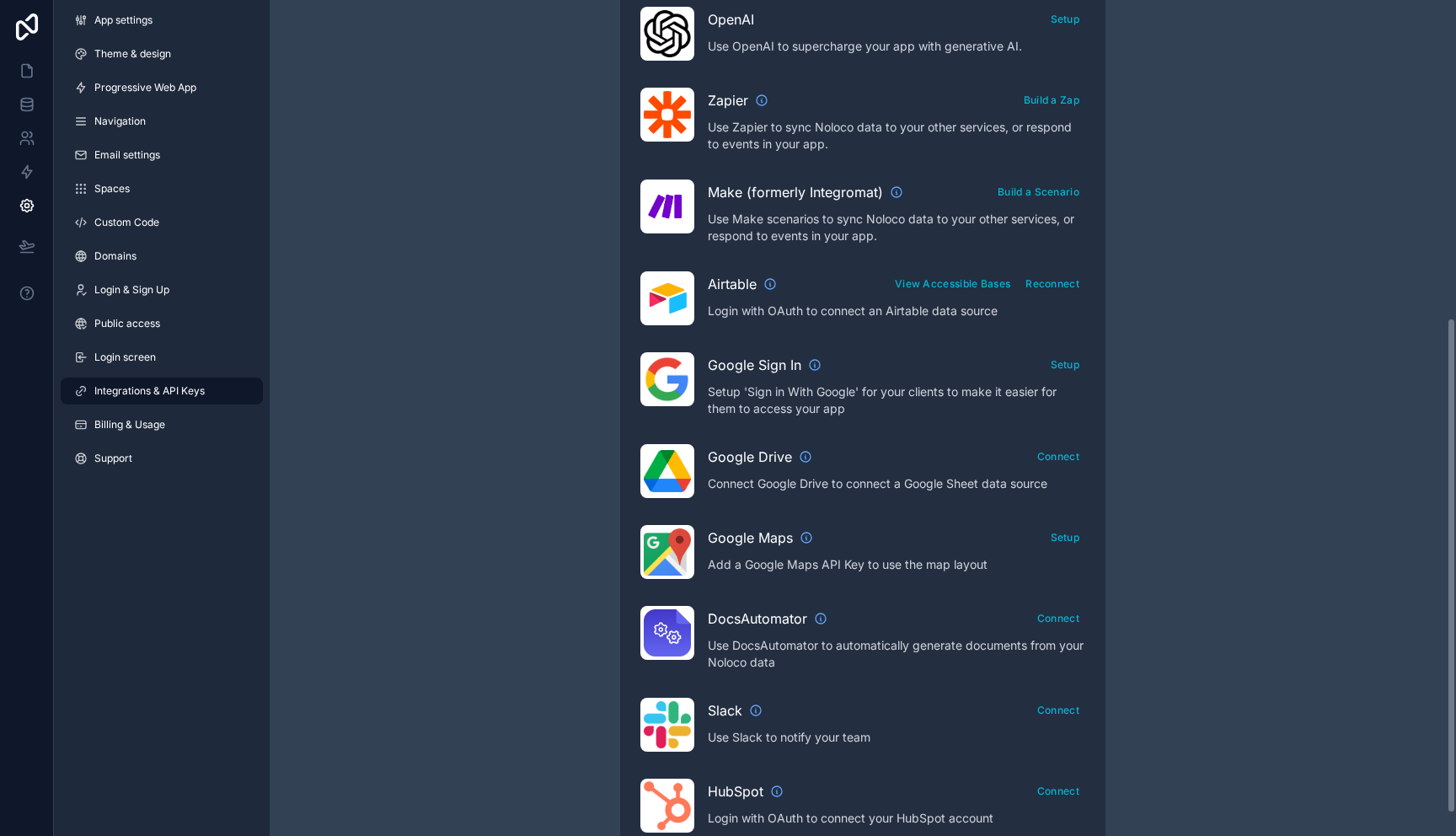 scroll, scrollTop: 536, scrollLeft: 0, axis: vertical 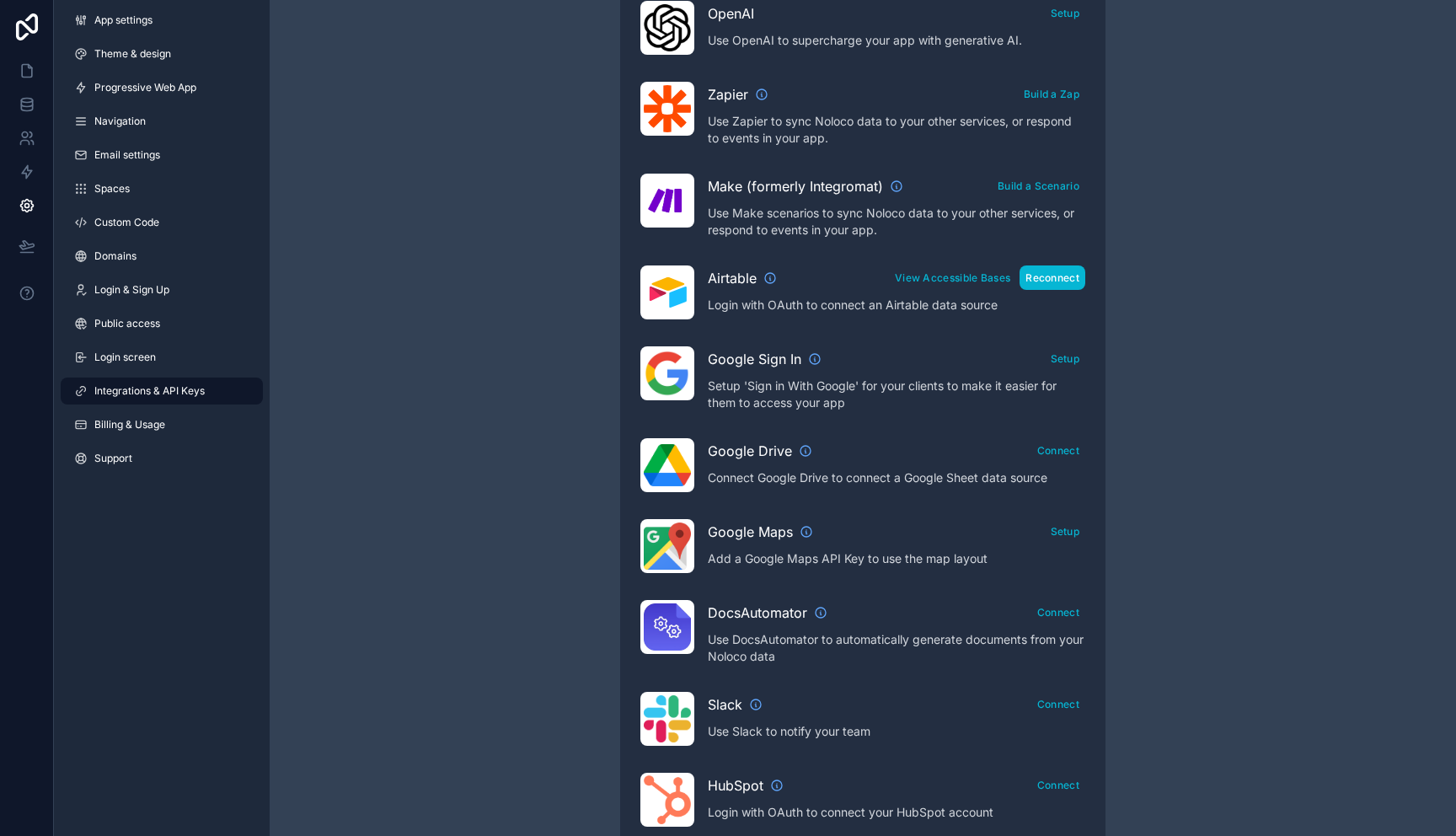 click on "Reconnect" at bounding box center [1052, 277] 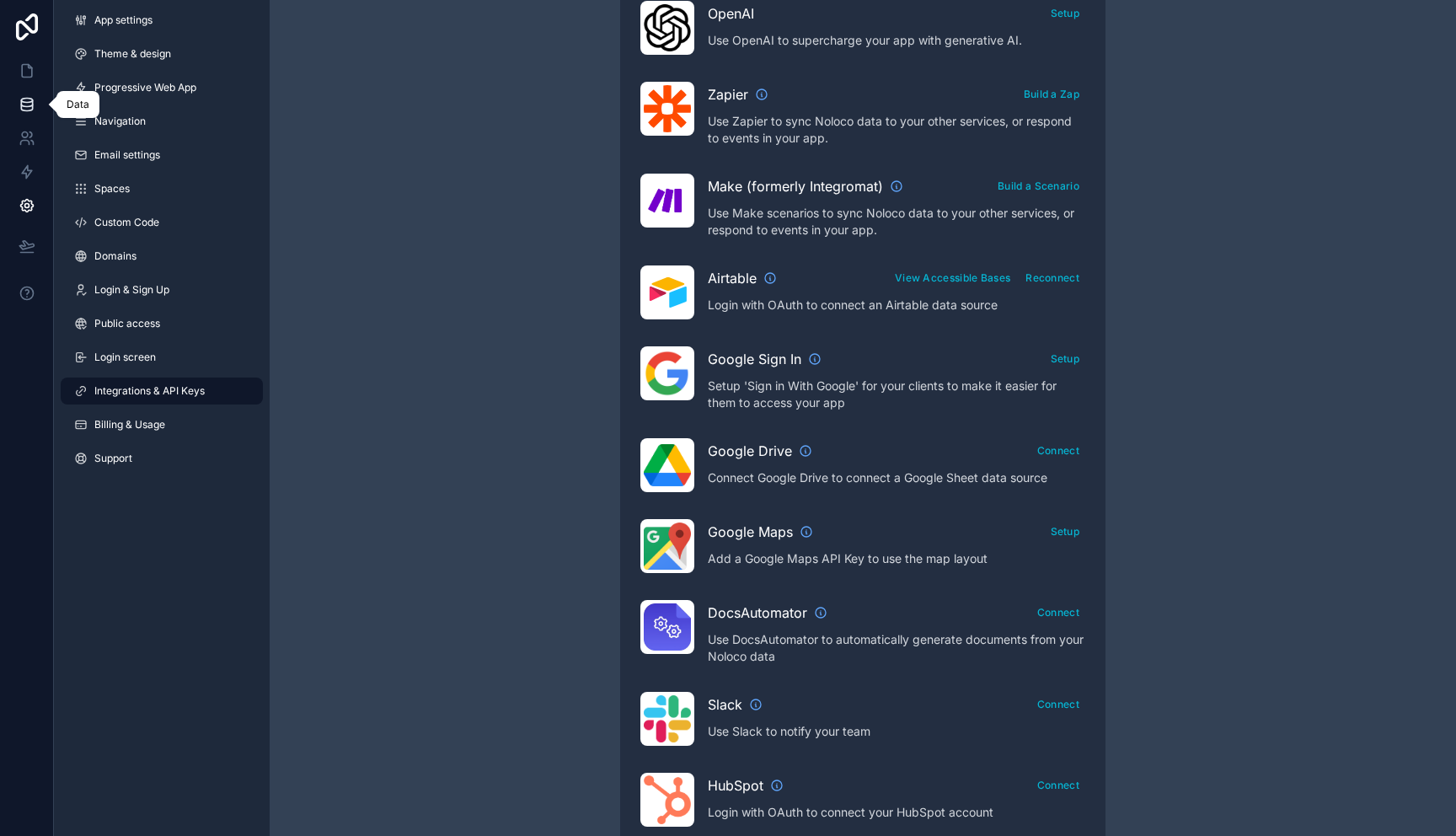 click 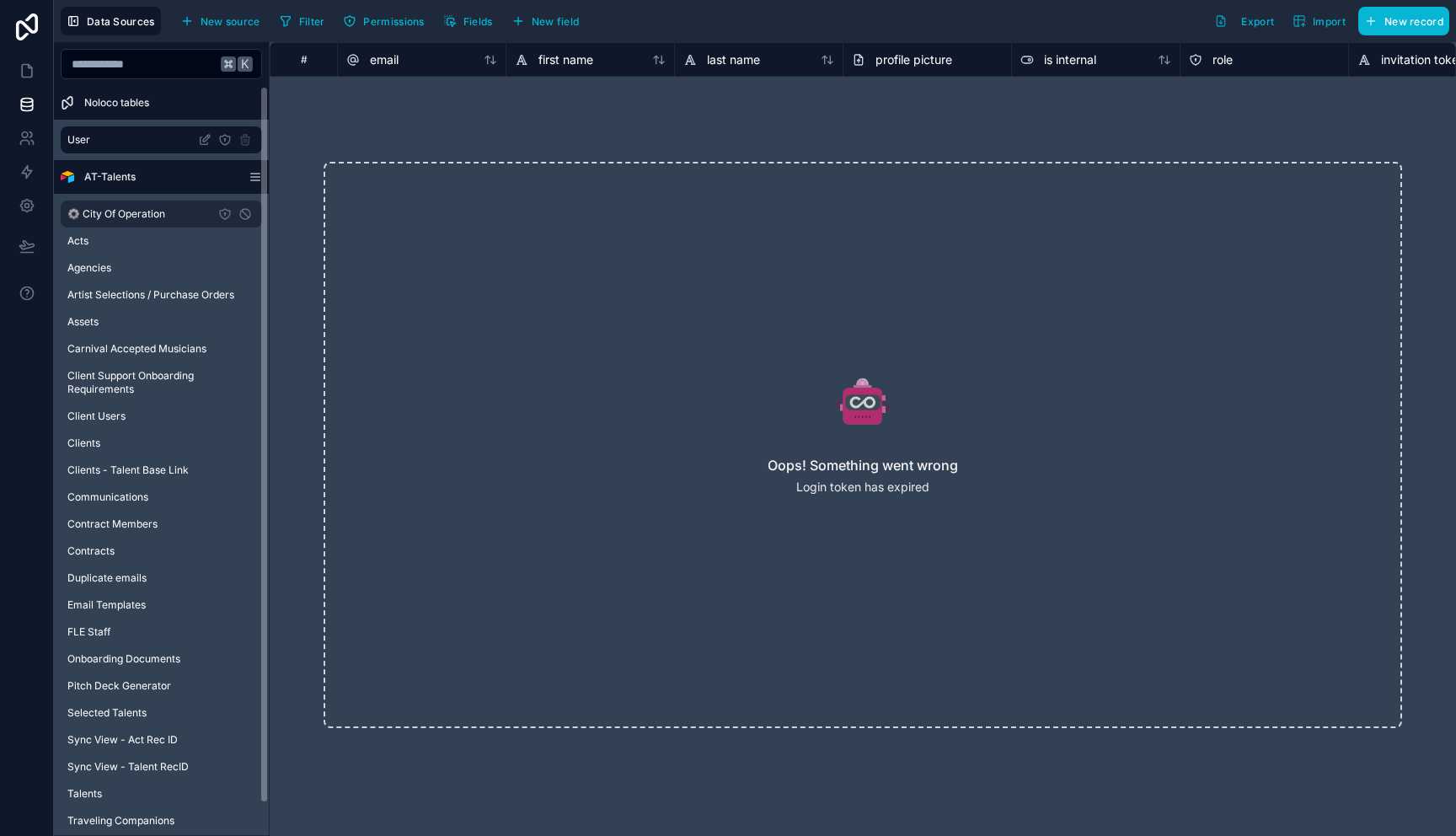 click on "⚙️ City Of Operation" at bounding box center (116, 214) 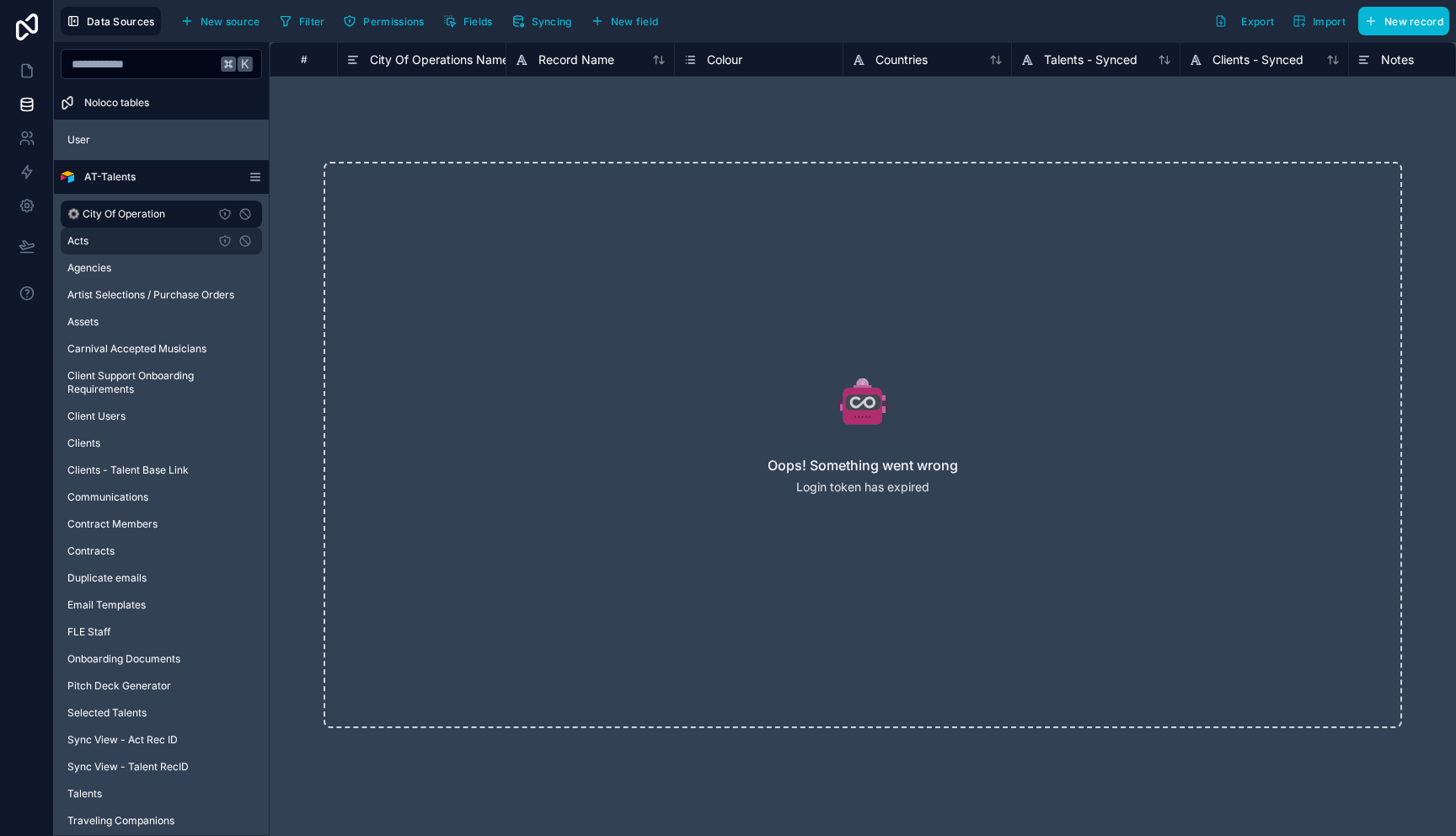 click on "Acts" at bounding box center [161, 241] 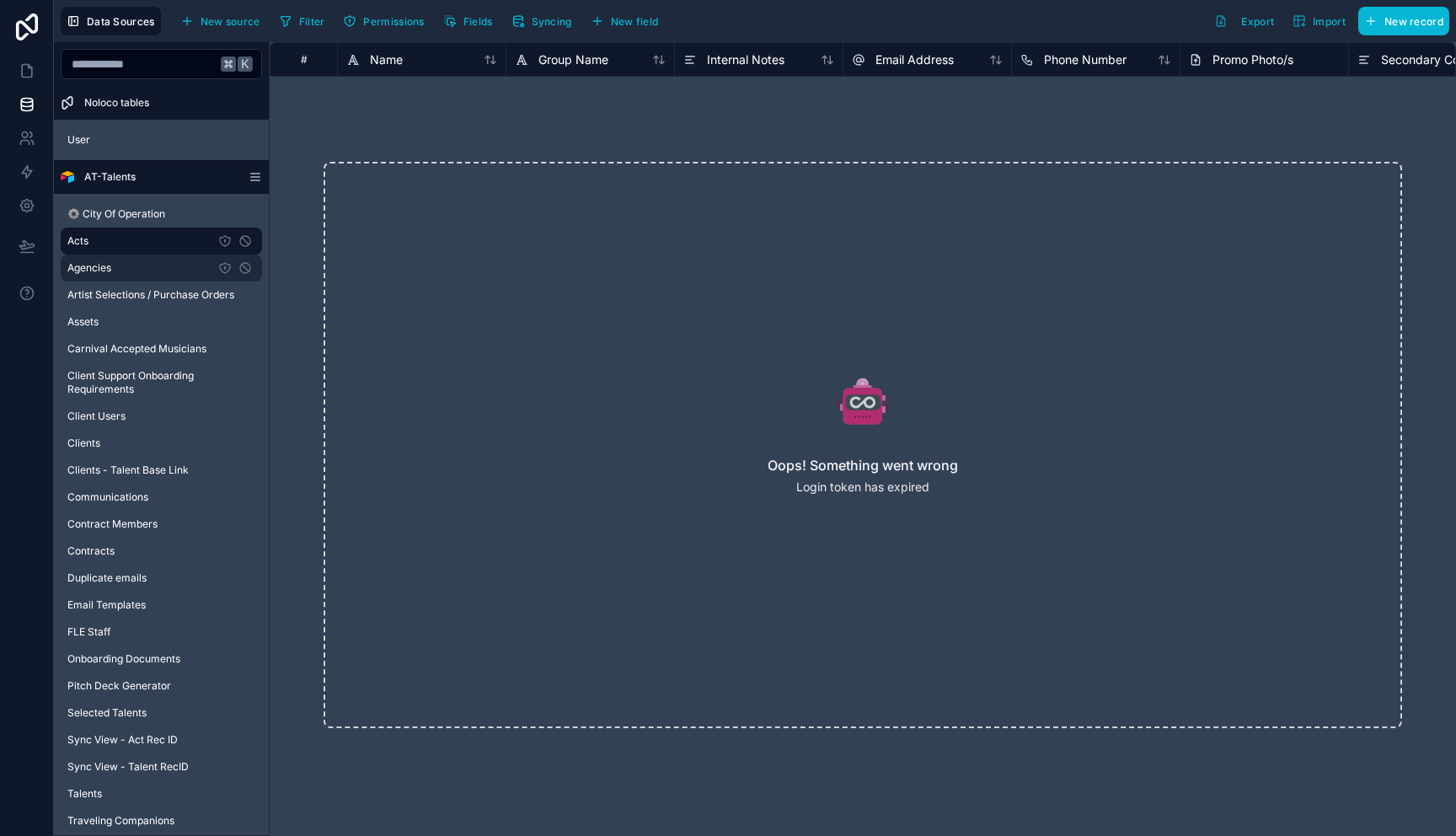 click on "Agencies" at bounding box center (161, 268) 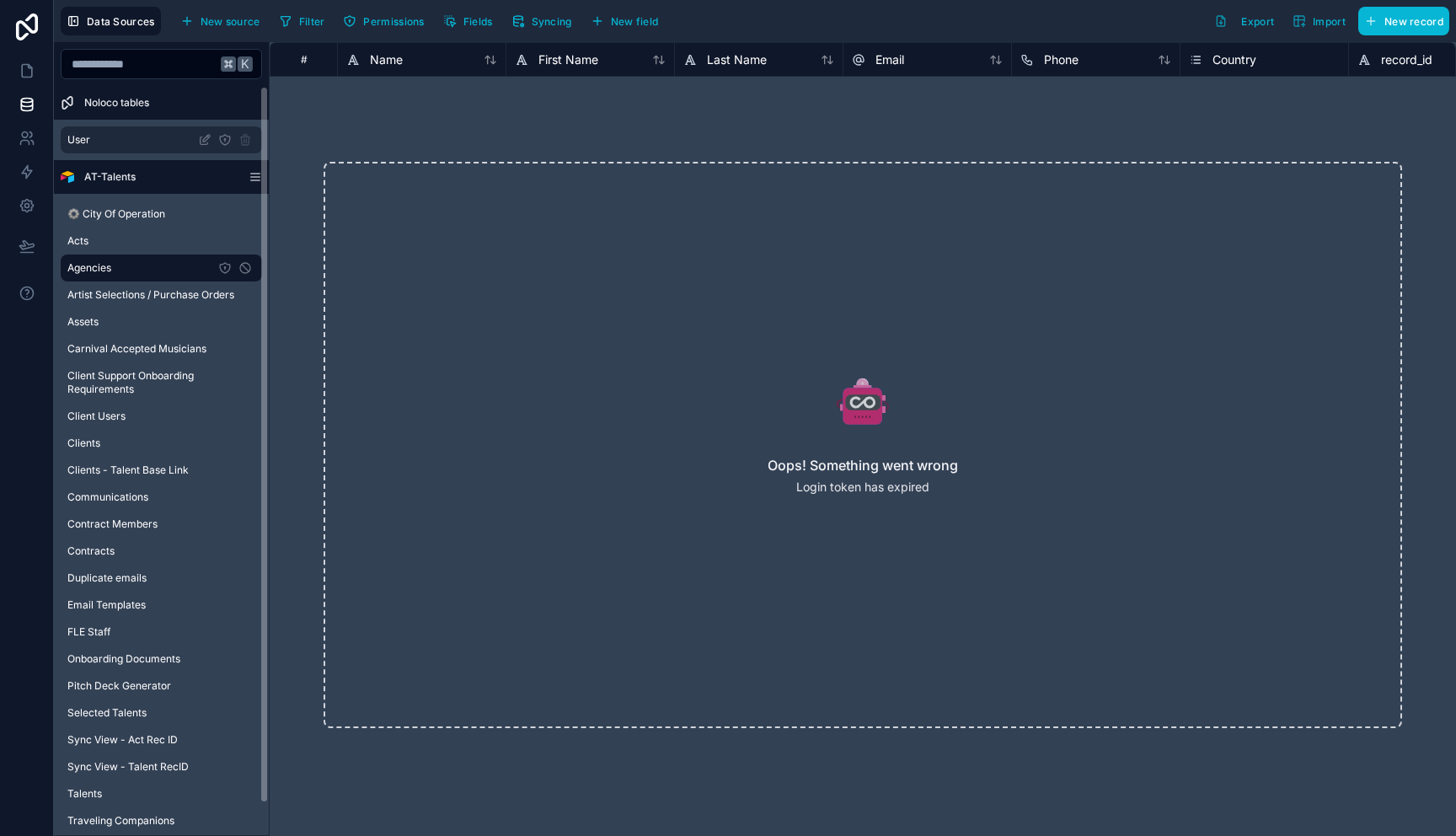 click on "User" at bounding box center [161, 140] 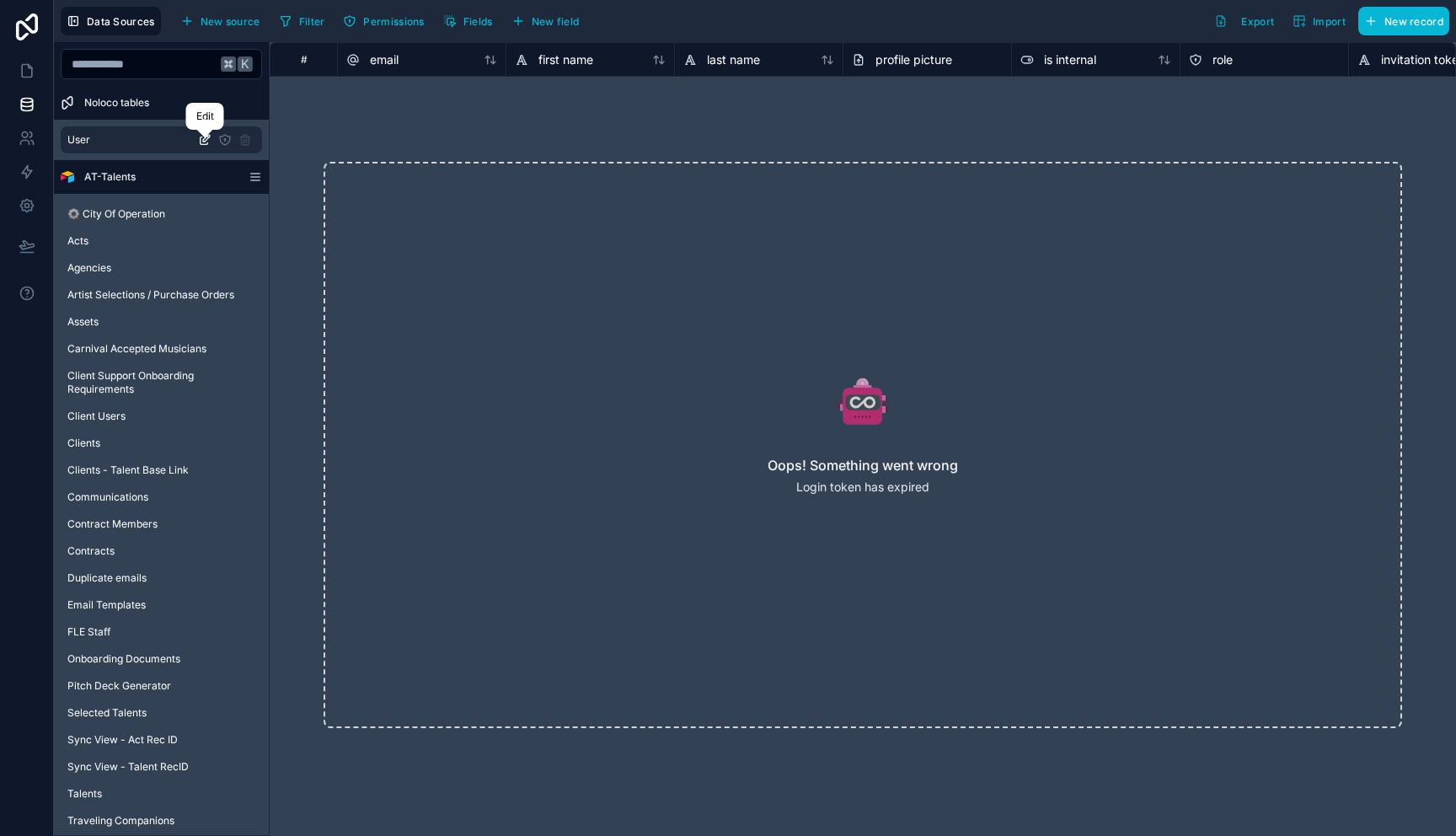 click 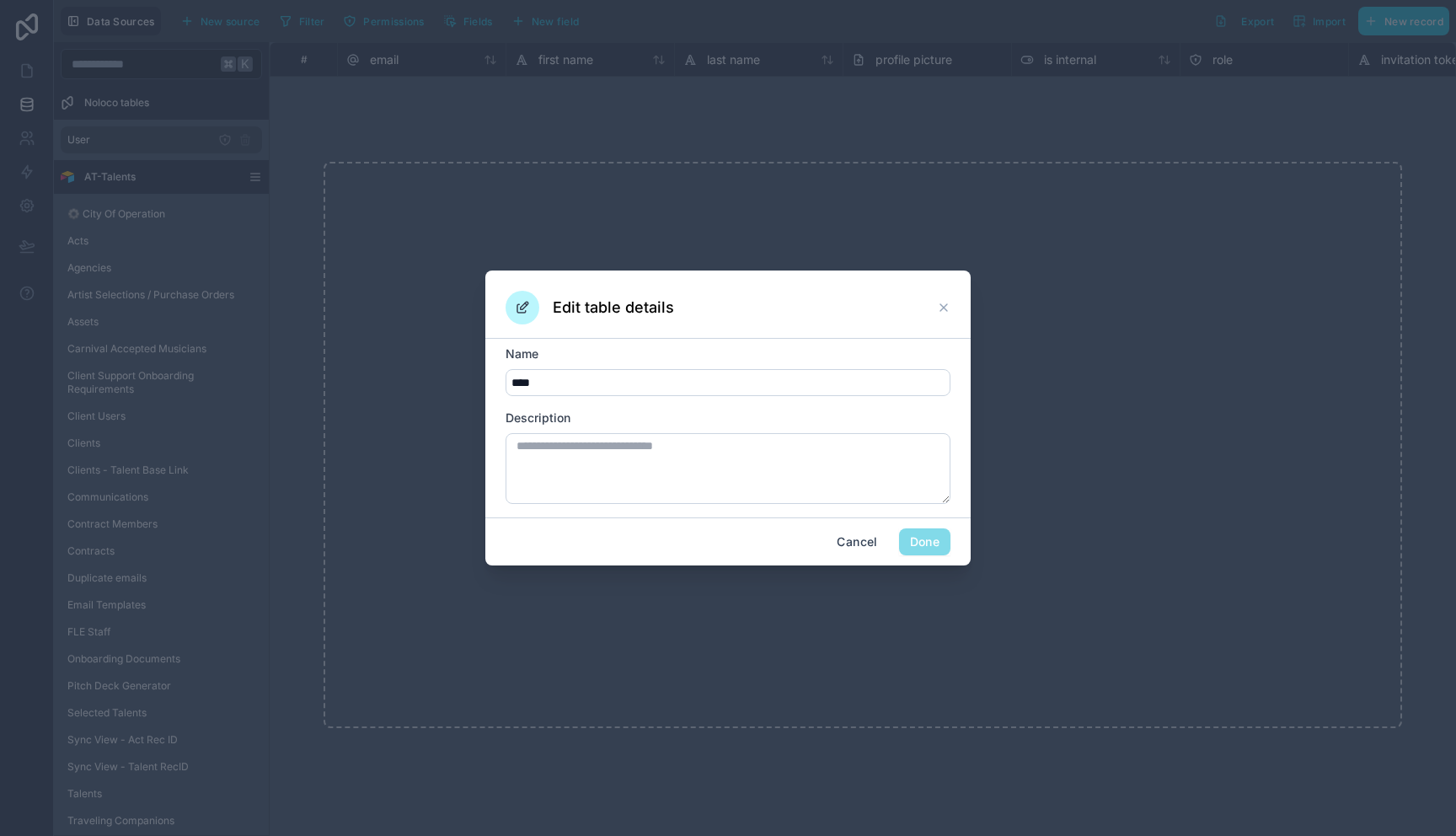 click 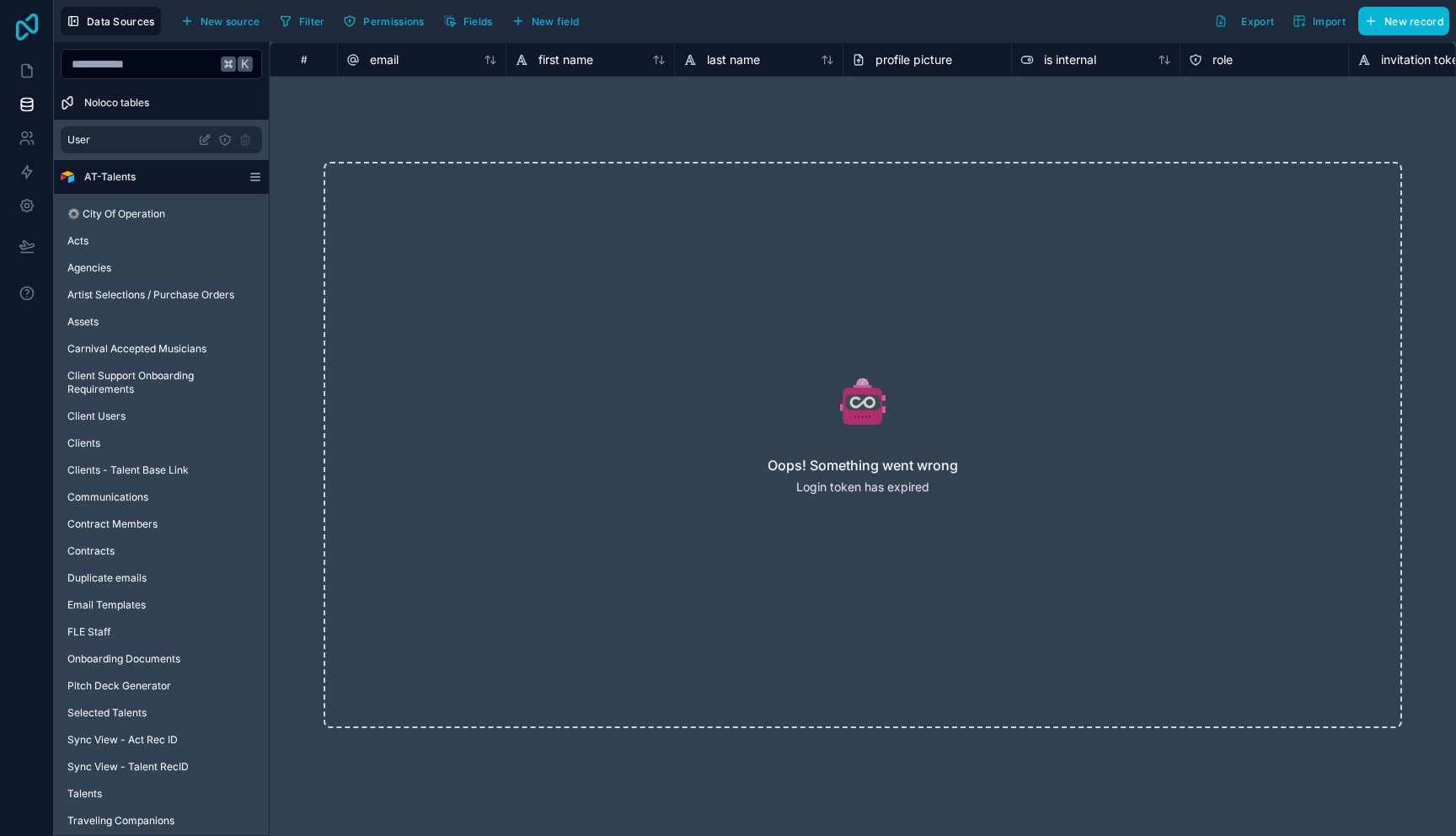 click 